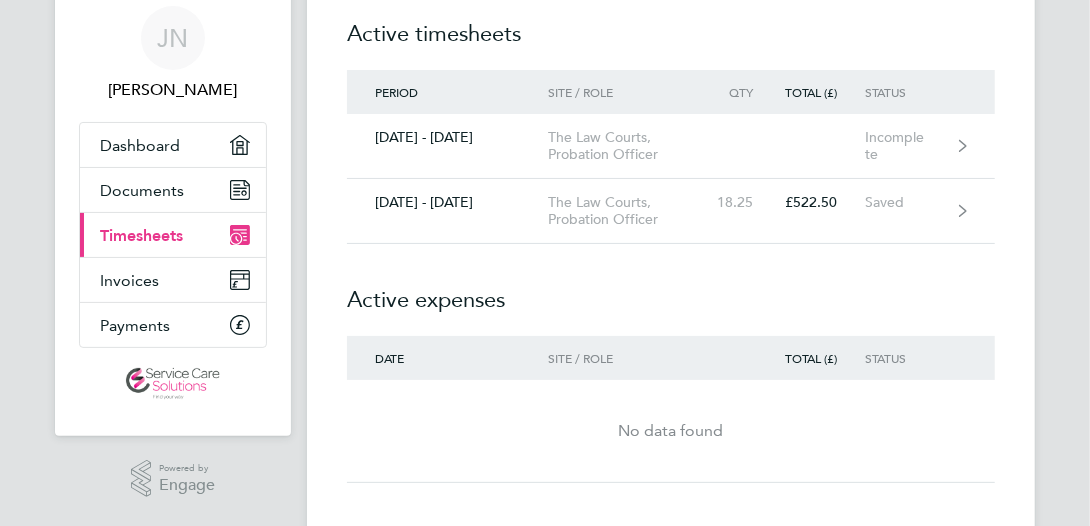 scroll, scrollTop: 72, scrollLeft: 0, axis: vertical 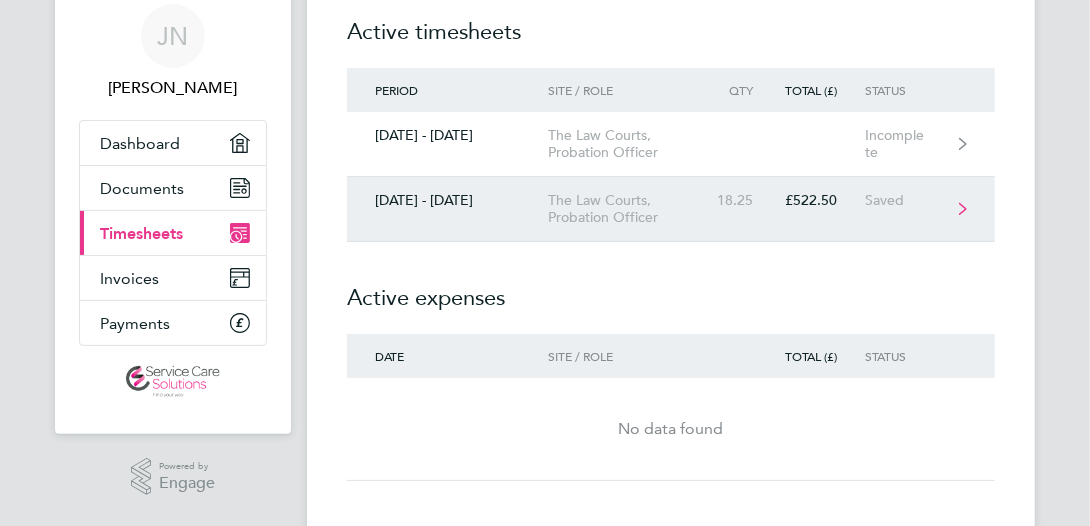 click on "[DATE] - [DATE]  The Law Courts, Probation Officer  18.25   £522.50   Saved" 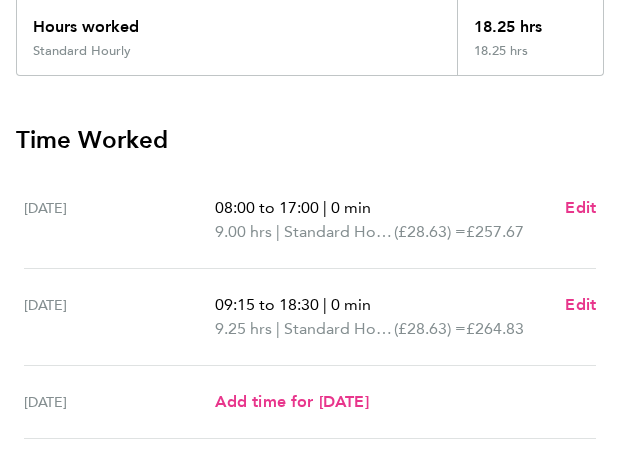 scroll, scrollTop: 818, scrollLeft: 0, axis: vertical 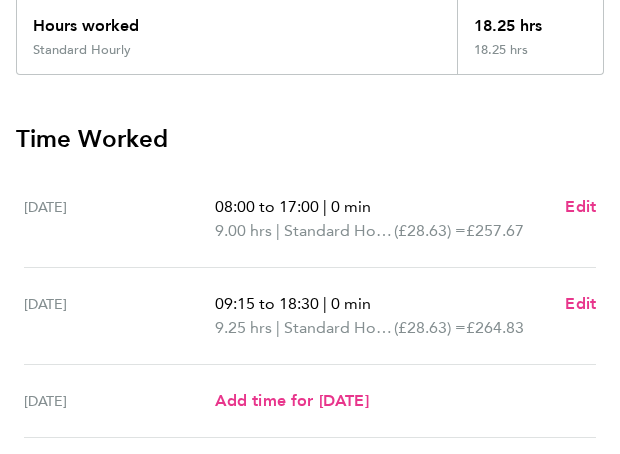 click on "Time Worked" at bounding box center [310, 139] 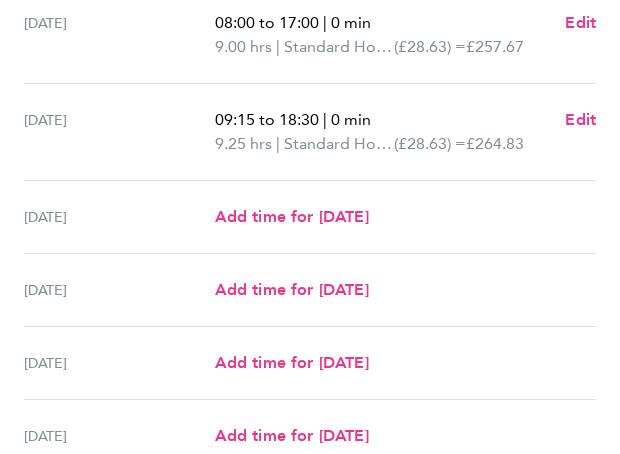 scroll, scrollTop: 1005, scrollLeft: 0, axis: vertical 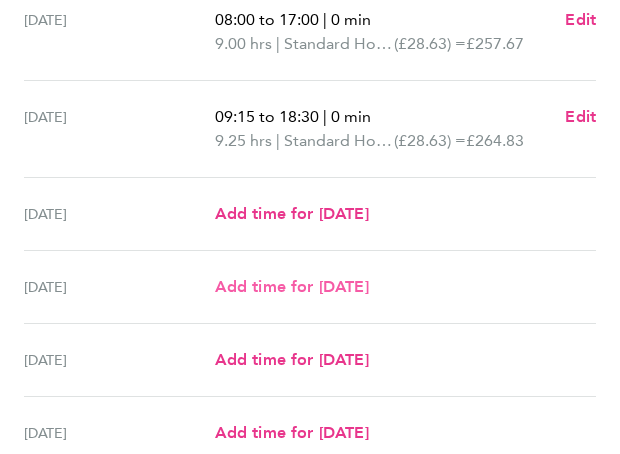 click on "Add time for [DATE]" at bounding box center (292, 286) 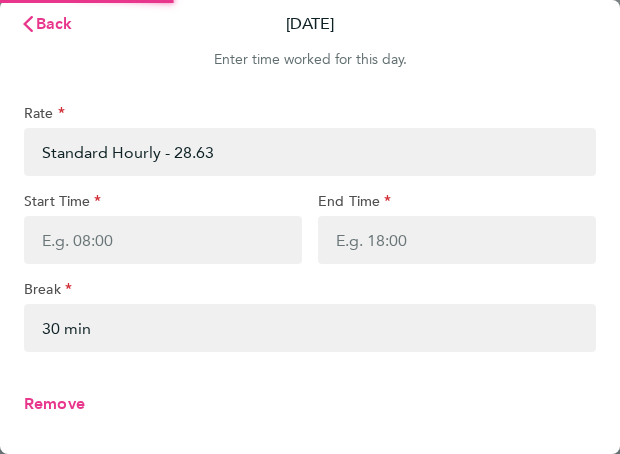 scroll, scrollTop: 0, scrollLeft: 0, axis: both 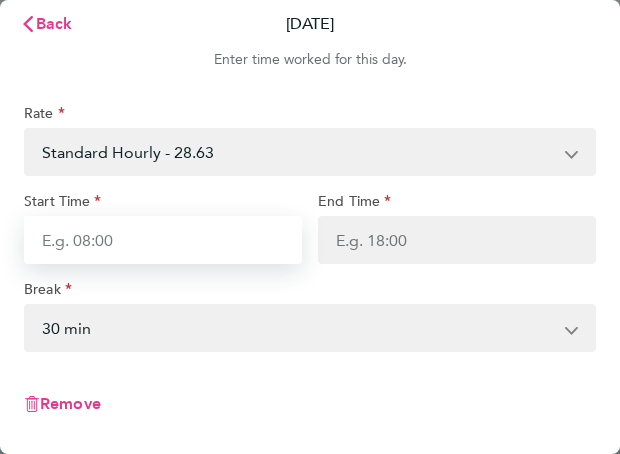 click on "Start Time" at bounding box center [163, 240] 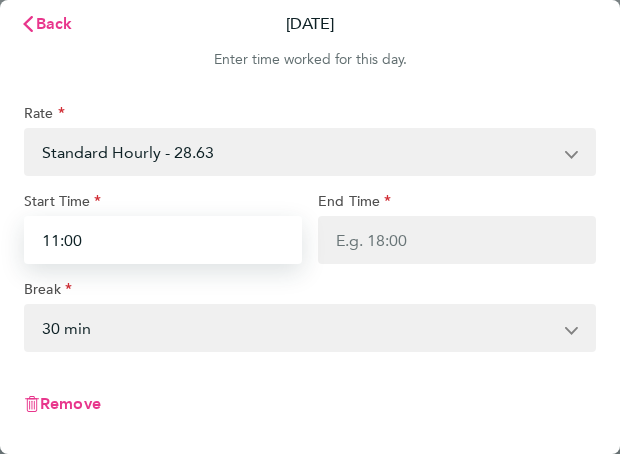 type on "11:00" 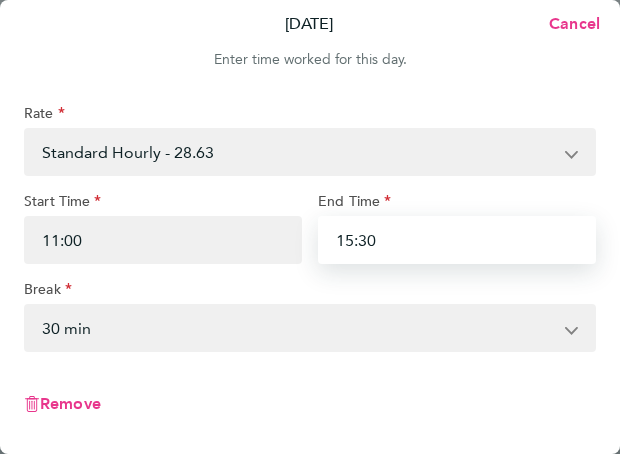 type on "15:30" 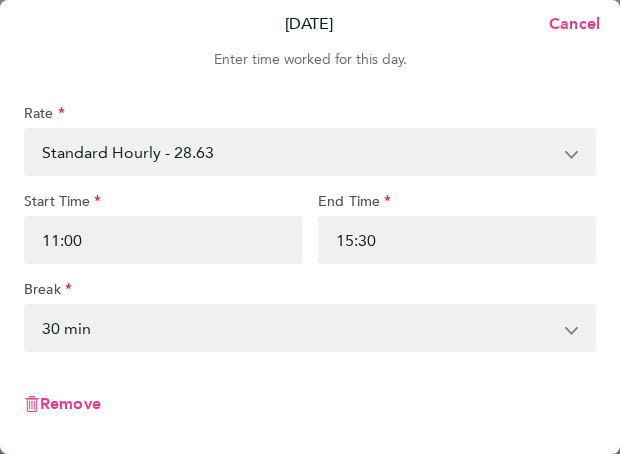 click on "0 min   15 min   30 min   45 min   60 min   75 min   90 min" at bounding box center [298, 328] 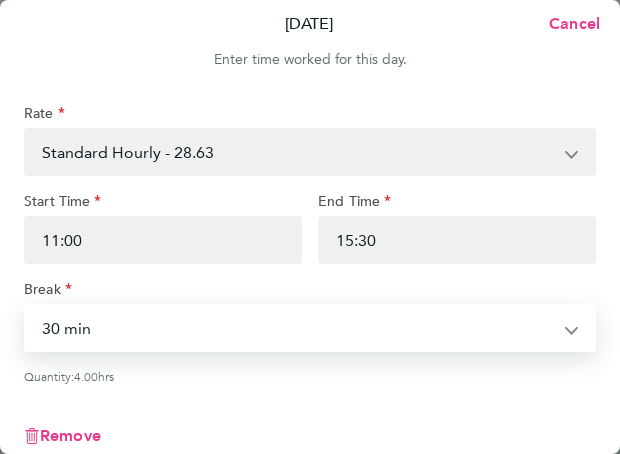 select on "0" 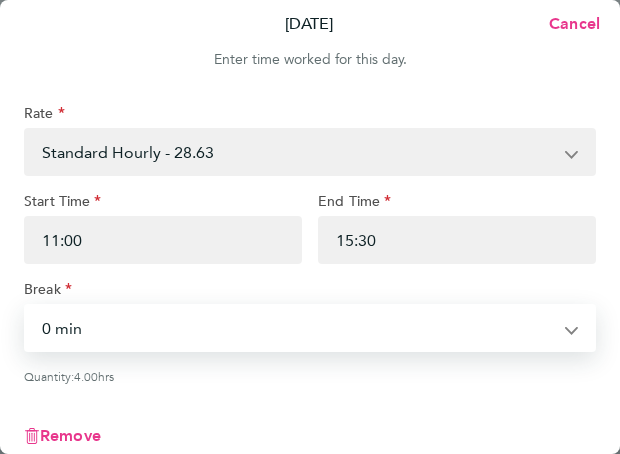 click on "0 min   15 min   30 min   45 min   60 min   75 min   90 min" at bounding box center (298, 328) 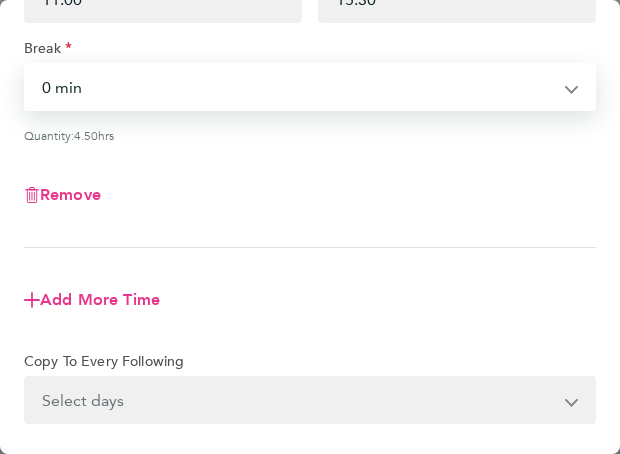 scroll, scrollTop: 386, scrollLeft: 0, axis: vertical 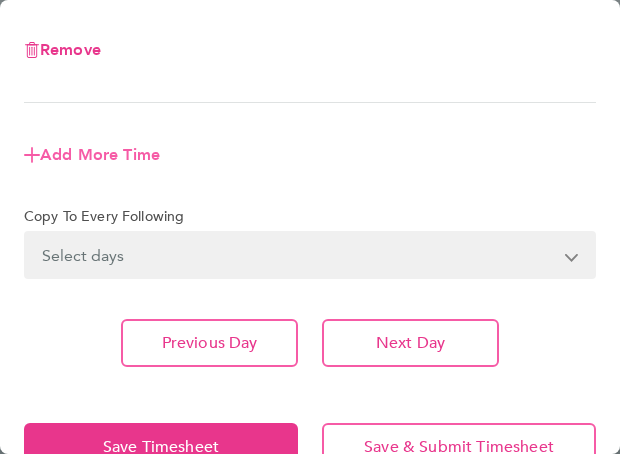 click on "Add More Time" 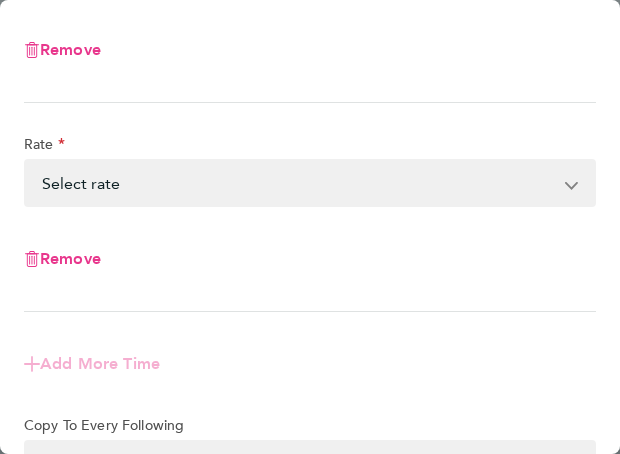 click on "Standard Hourly - 28.63   Select rate" at bounding box center (298, 183) 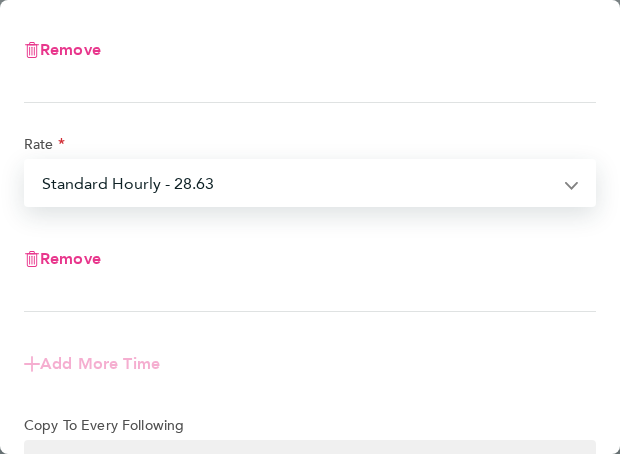 select on "30" 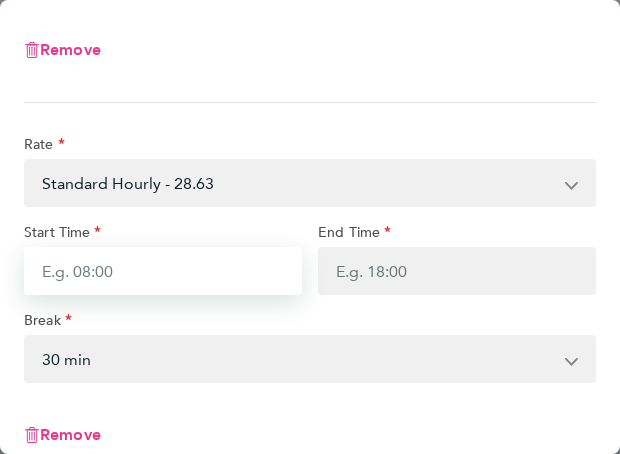 click on "Start Time" at bounding box center (163, 271) 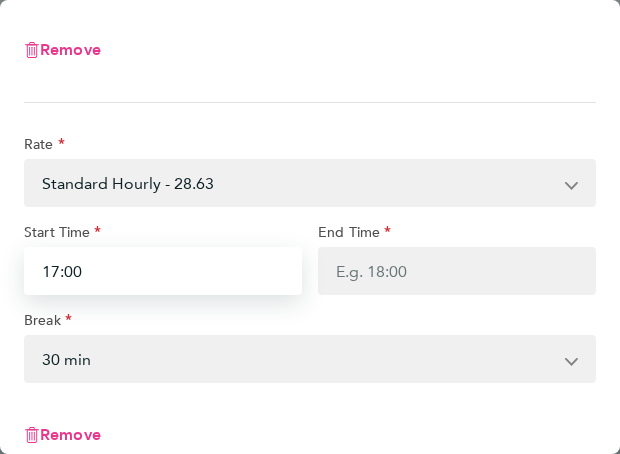 type on "17:00" 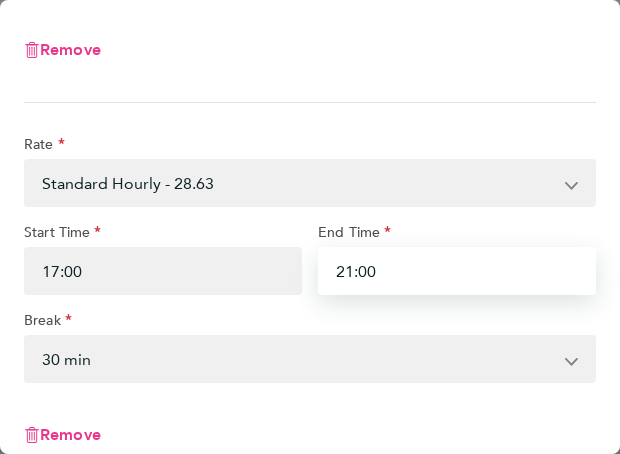 type on "21:00" 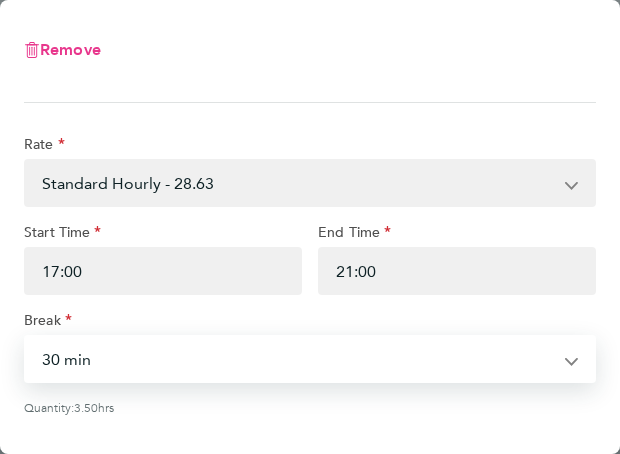 click on "0 min   15 min   30 min   45 min   60 min   75 min   90 min" at bounding box center (298, 359) 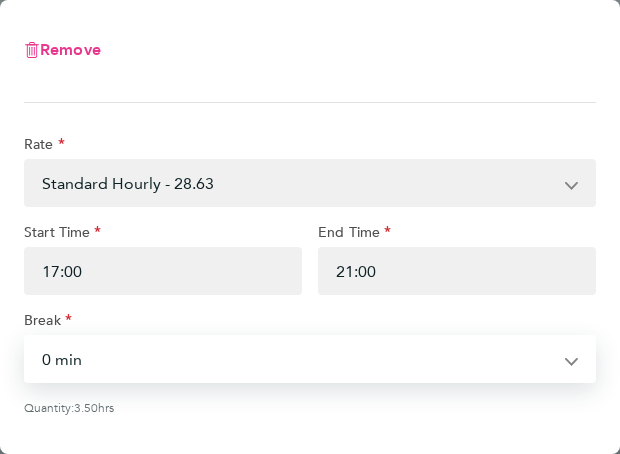 click on "0 min   15 min   30 min   45 min   60 min   75 min   90 min" at bounding box center [298, 359] 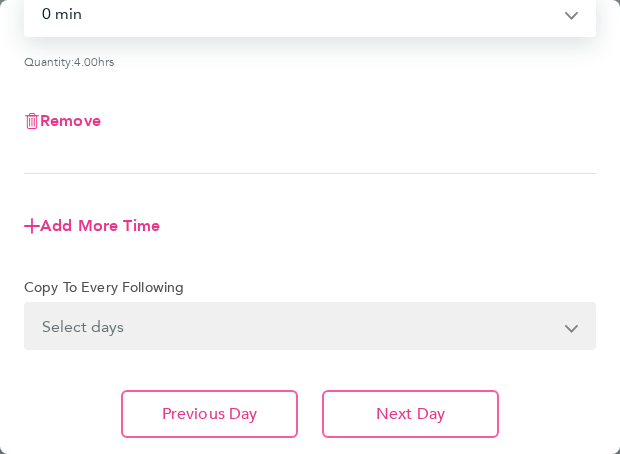 scroll, scrollTop: 848, scrollLeft: 0, axis: vertical 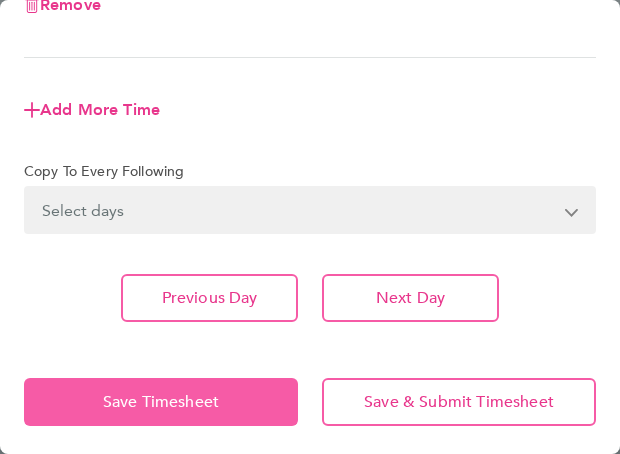 click on "Save Timesheet" 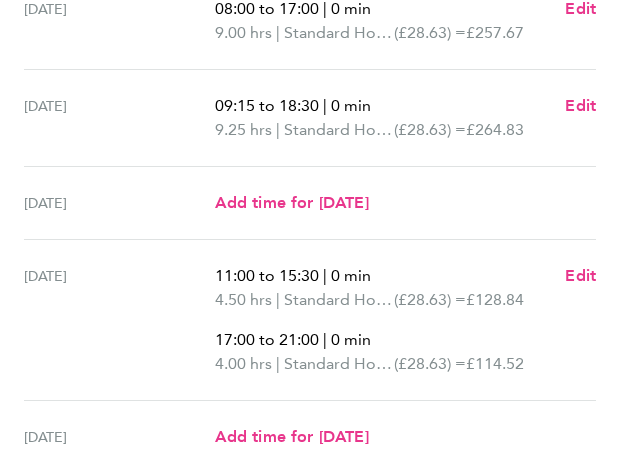 scroll, scrollTop: 1058, scrollLeft: 0, axis: vertical 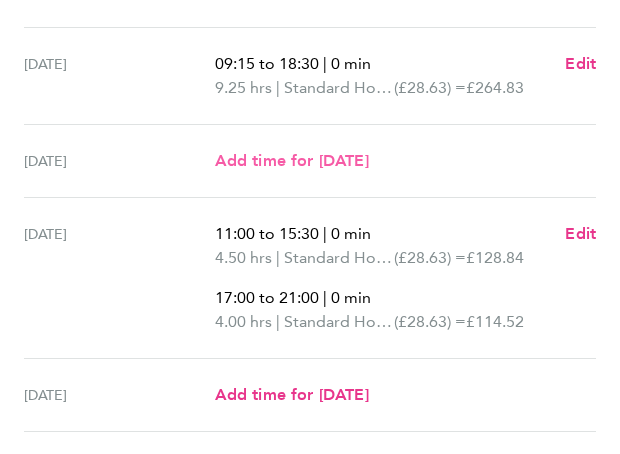 click on "Add time for [DATE]" at bounding box center (292, 160) 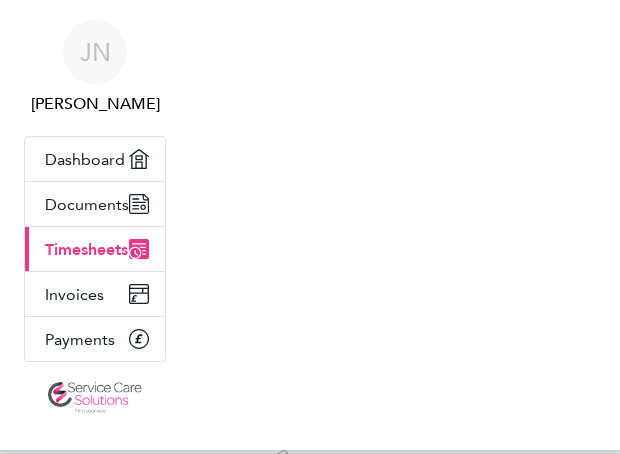 select on "30" 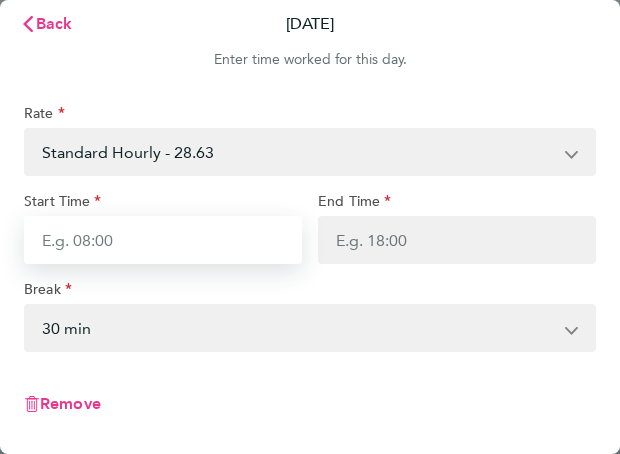 click on "Start Time" at bounding box center (163, 240) 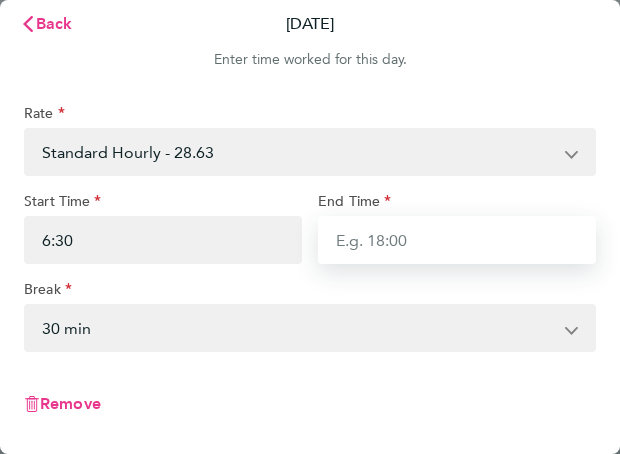 type on "06:30" 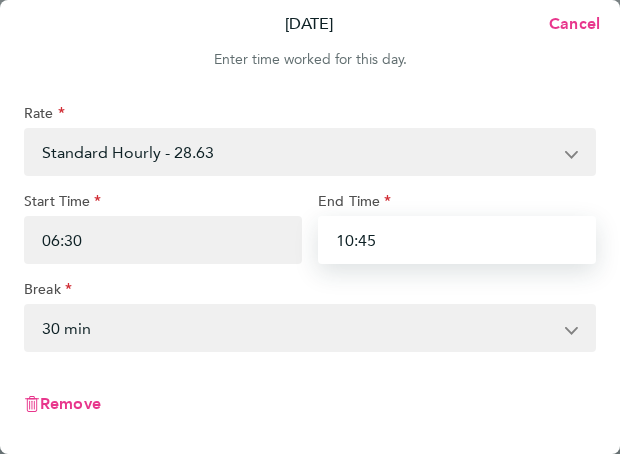 type on "10:45" 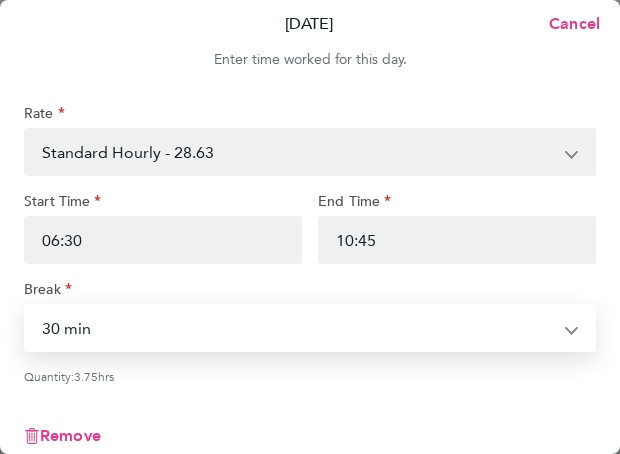 click on "0 min   15 min   30 min   45 min   60 min   75 min   90 min" at bounding box center [298, 328] 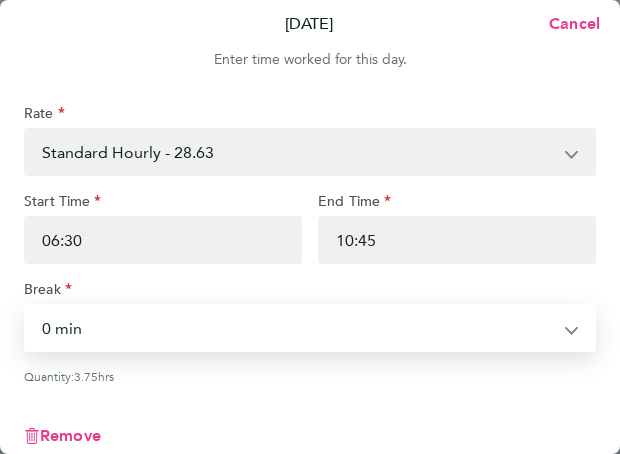 click on "0 min   15 min   30 min   45 min   60 min   75 min   90 min" at bounding box center [298, 328] 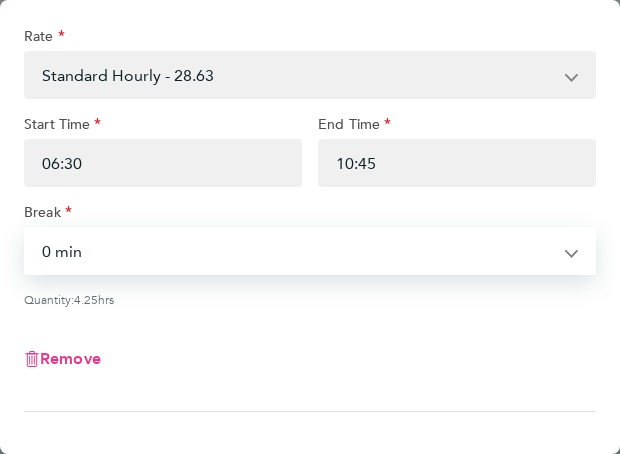 scroll, scrollTop: 76, scrollLeft: 0, axis: vertical 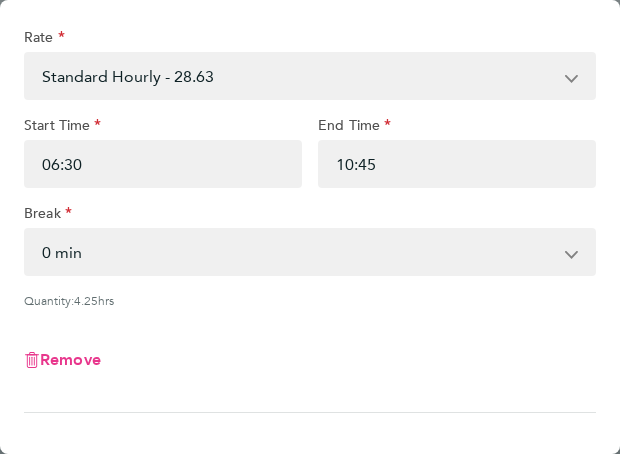 click on "Rate  Standard Hourly - 28.63
Start Time 06:30 End Time 10:45 Break  0 min   15 min   30 min   45 min   60 min   75 min   90 min
Quantity:  4.25  hrs
Remove" 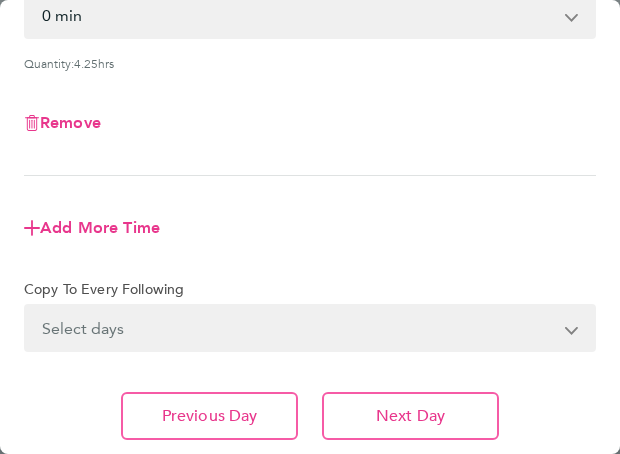 scroll, scrollTop: 356, scrollLeft: 0, axis: vertical 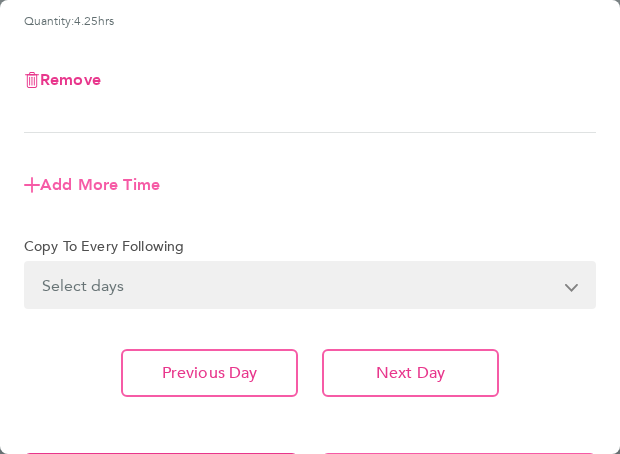click on "Add More Time" 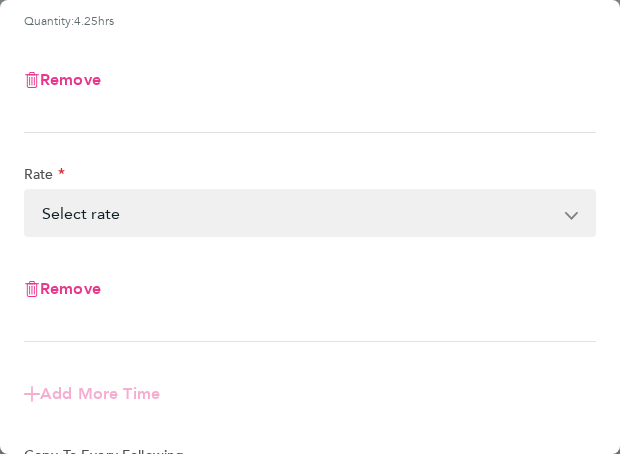 click on "Standard Hourly - 28.63   Select rate" at bounding box center (298, 213) 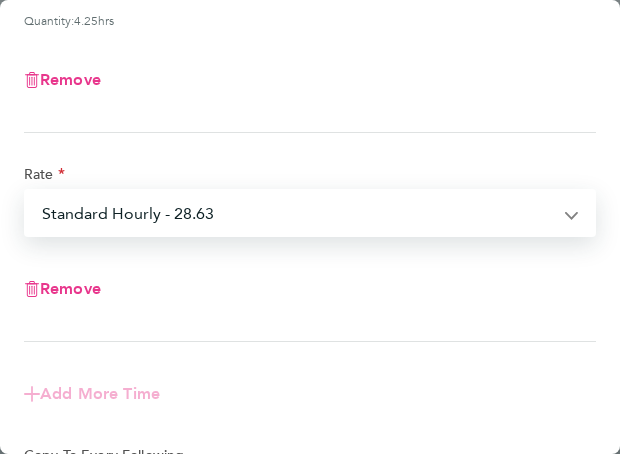 select on "30" 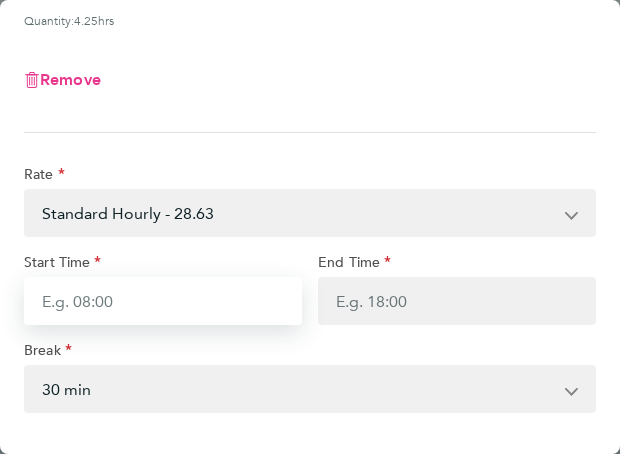 click on "Start Time" at bounding box center [163, 301] 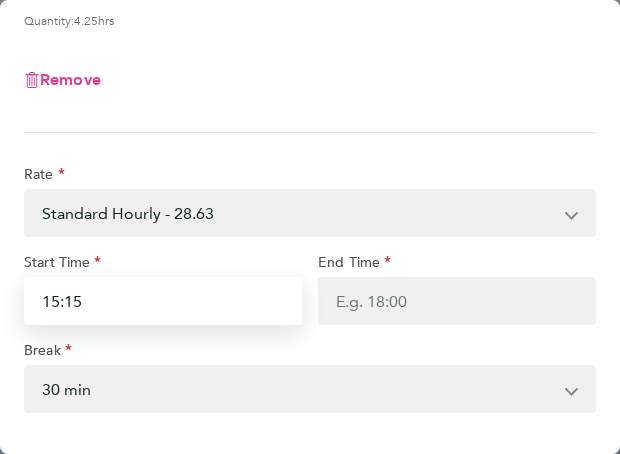 type on "15:15" 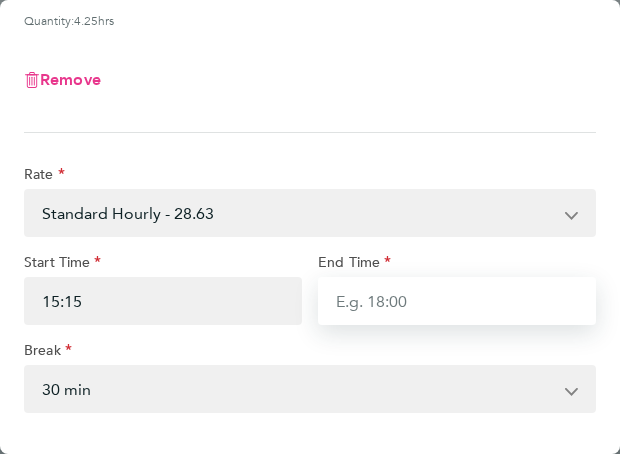 click on "End Time" at bounding box center [457, 301] 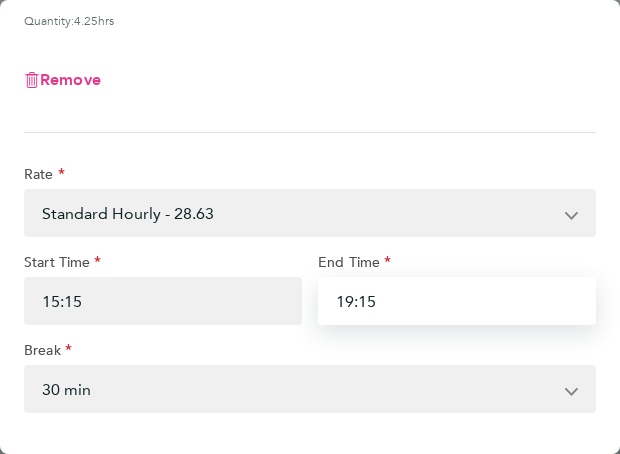 type on "19:15" 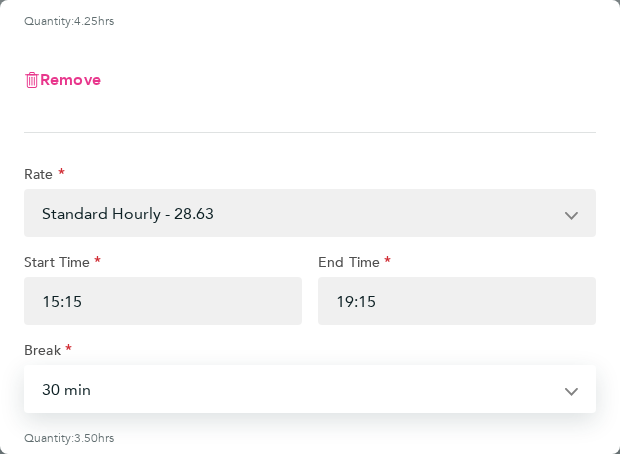 click on "0 min   15 min   30 min   45 min   60 min   75 min   90 min" at bounding box center [298, 389] 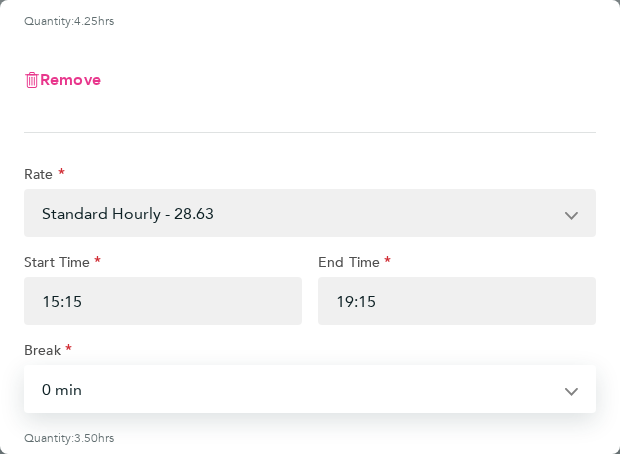 click on "0 min   15 min   30 min   45 min   60 min   75 min   90 min" at bounding box center [298, 389] 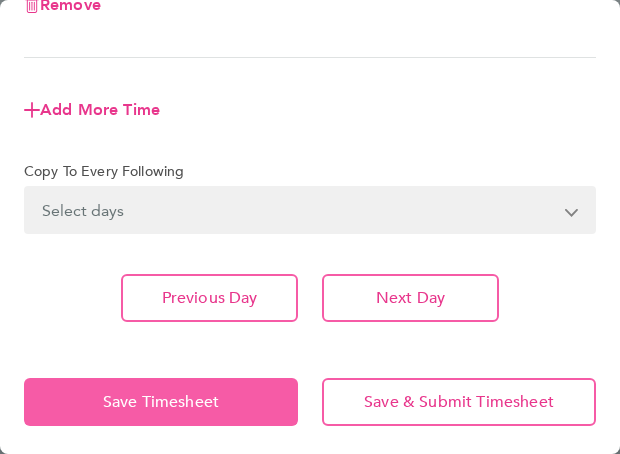 scroll, scrollTop: 846, scrollLeft: 0, axis: vertical 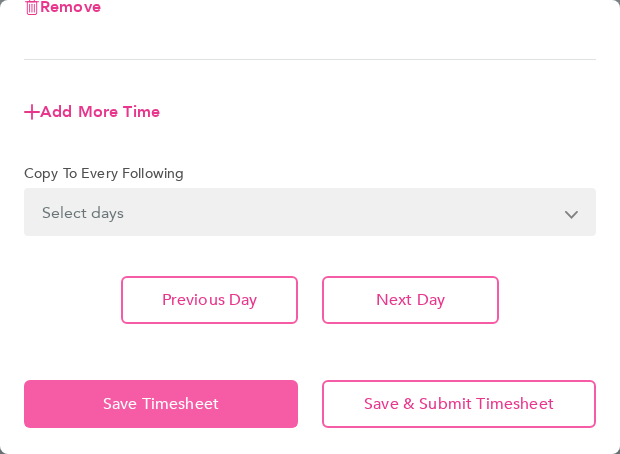 click on "Save Timesheet" 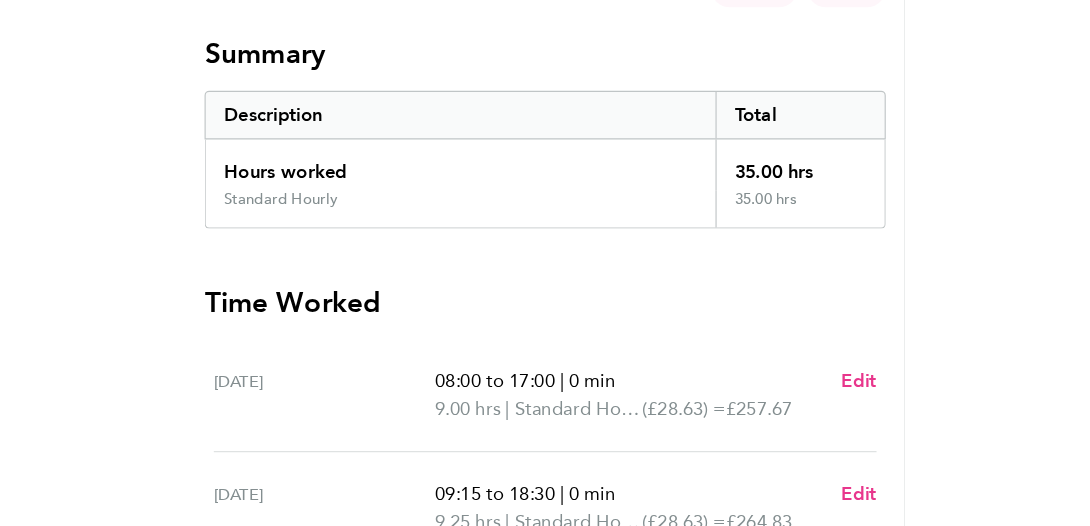 scroll, scrollTop: 698, scrollLeft: 0, axis: vertical 